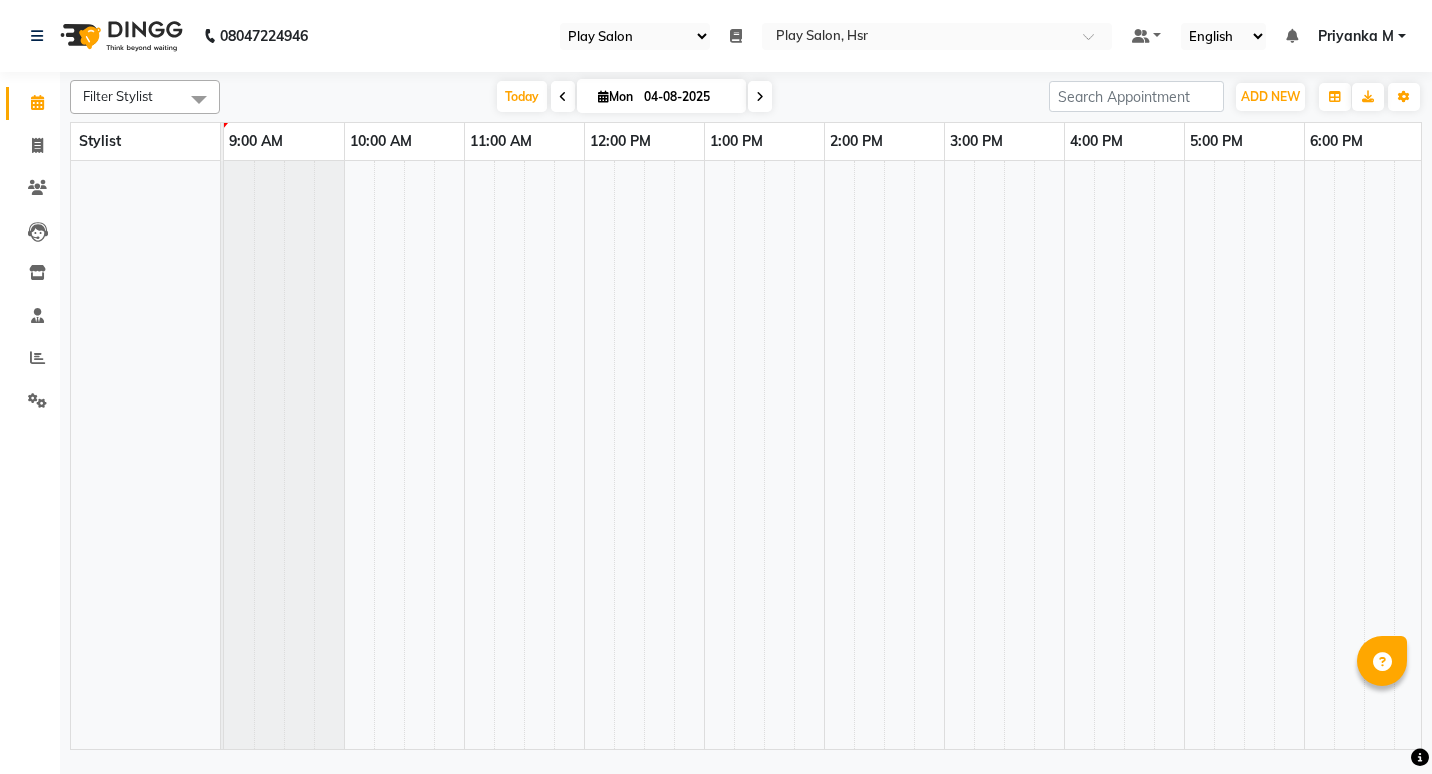 select on "92" 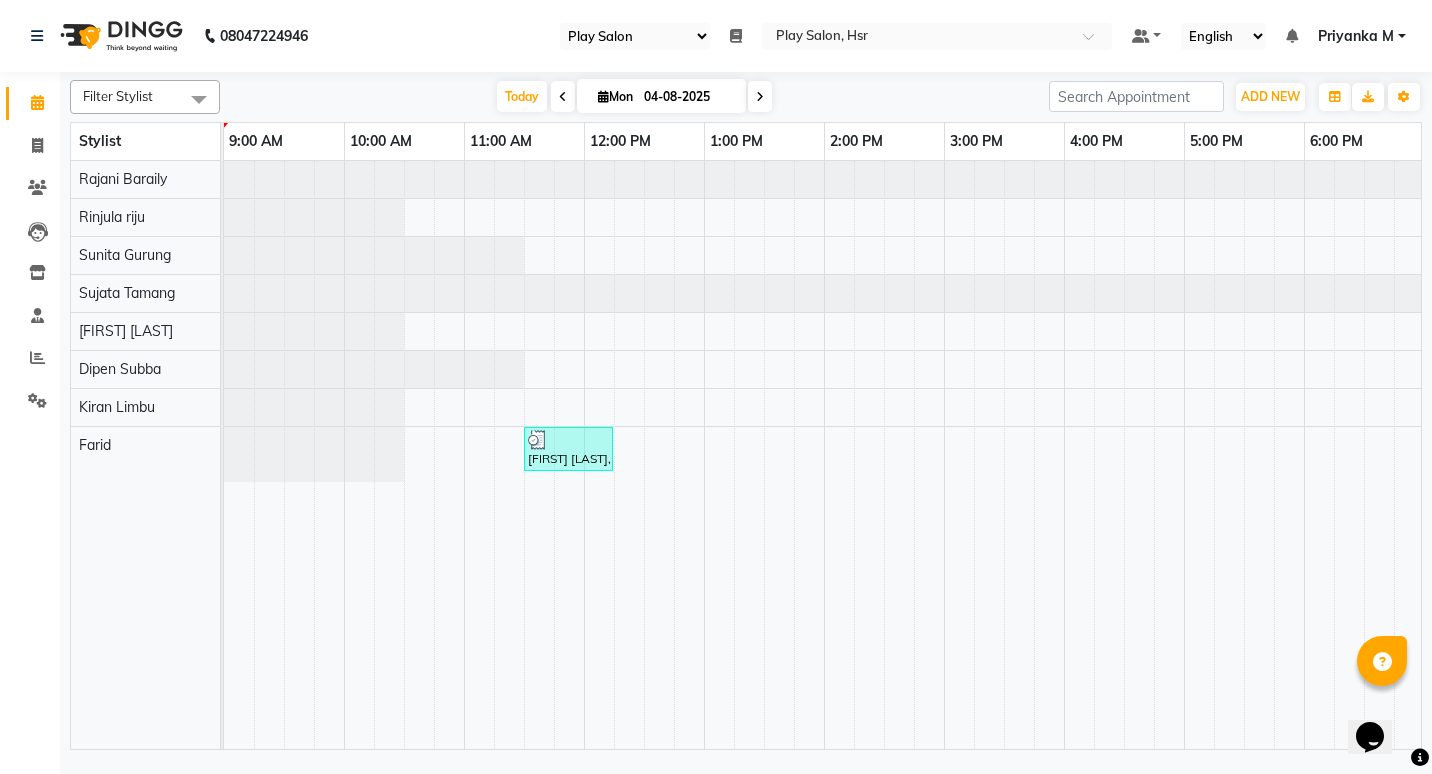 scroll, scrollTop: 0, scrollLeft: 0, axis: both 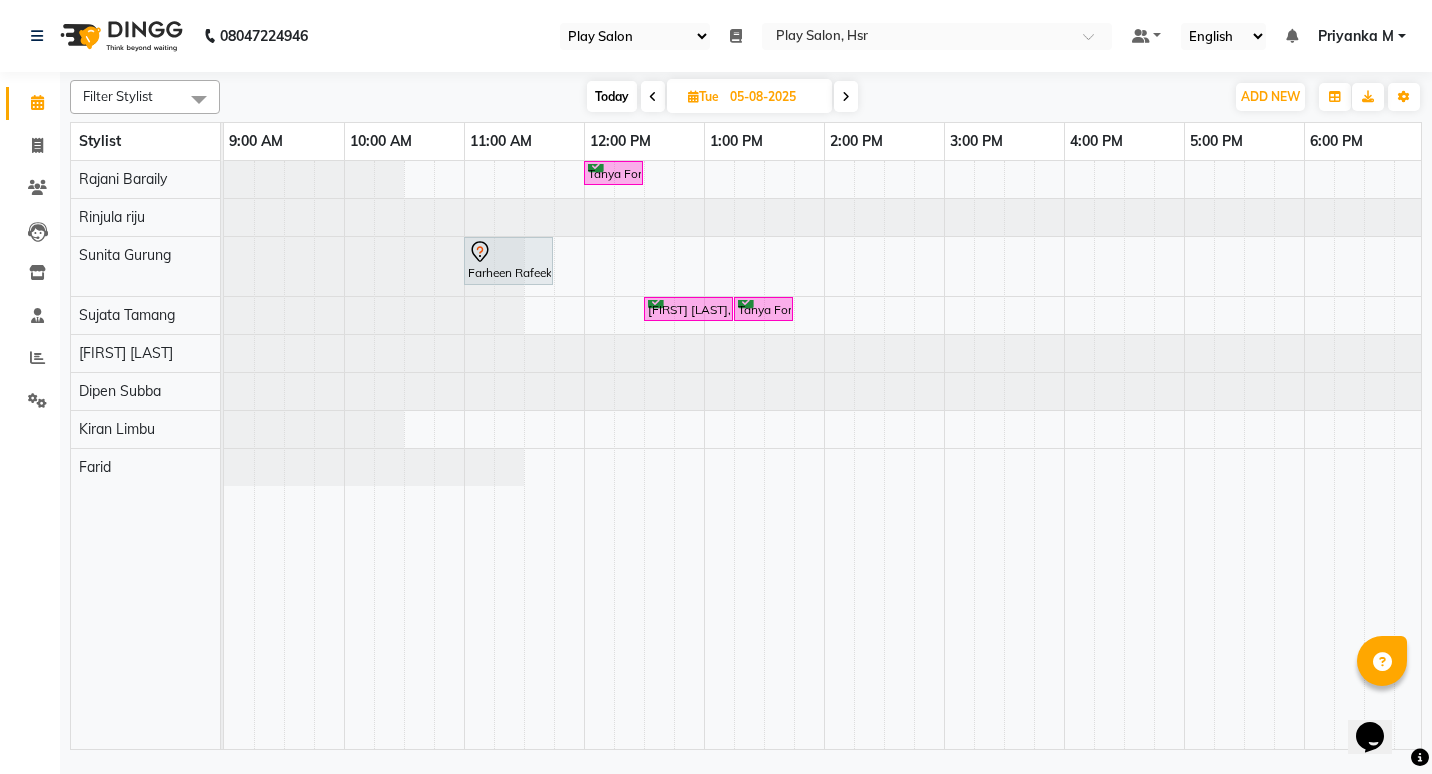 click on "Farheen Rafeek, 11:00 AM-11:45 AM, Deluxe Manicure" at bounding box center [508, 261] 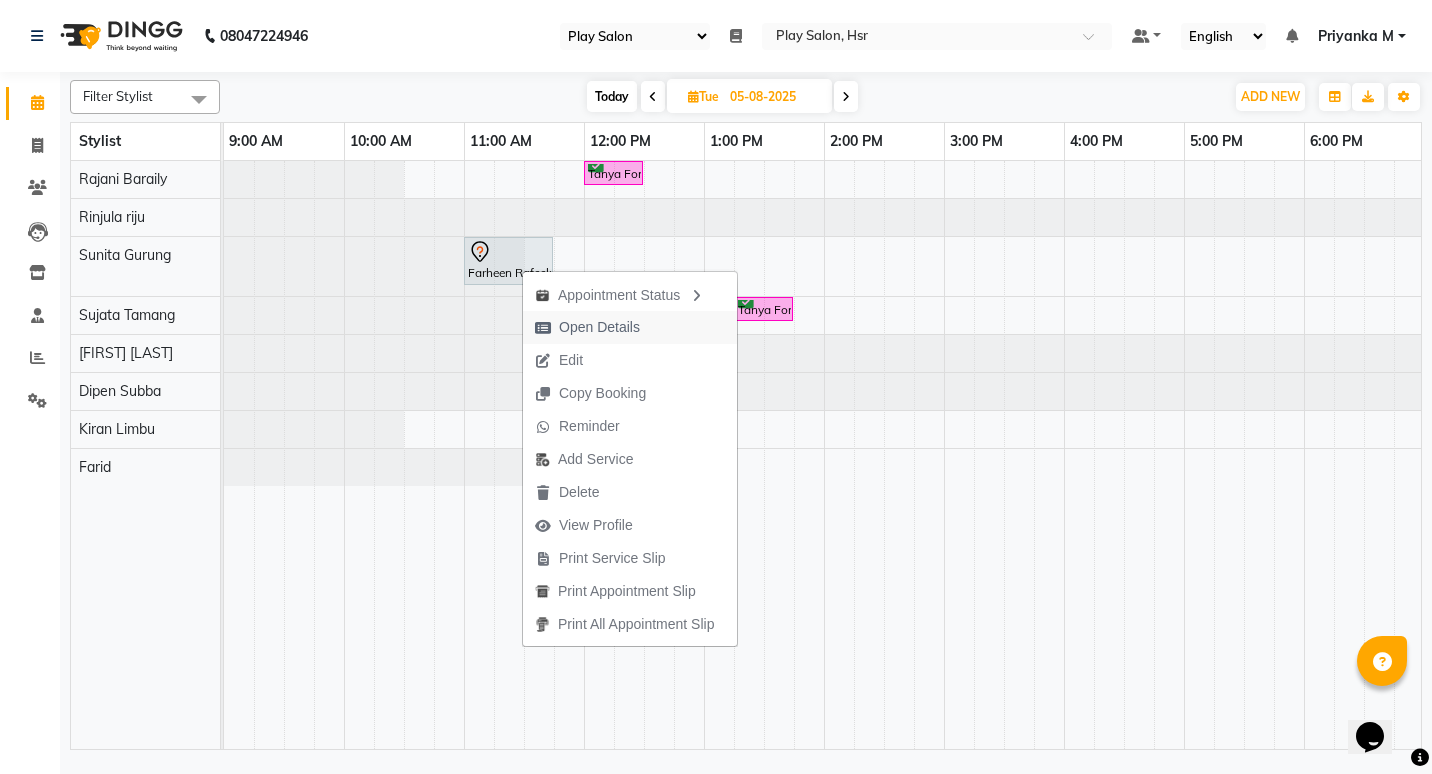 click on "Open Details" at bounding box center [599, 327] 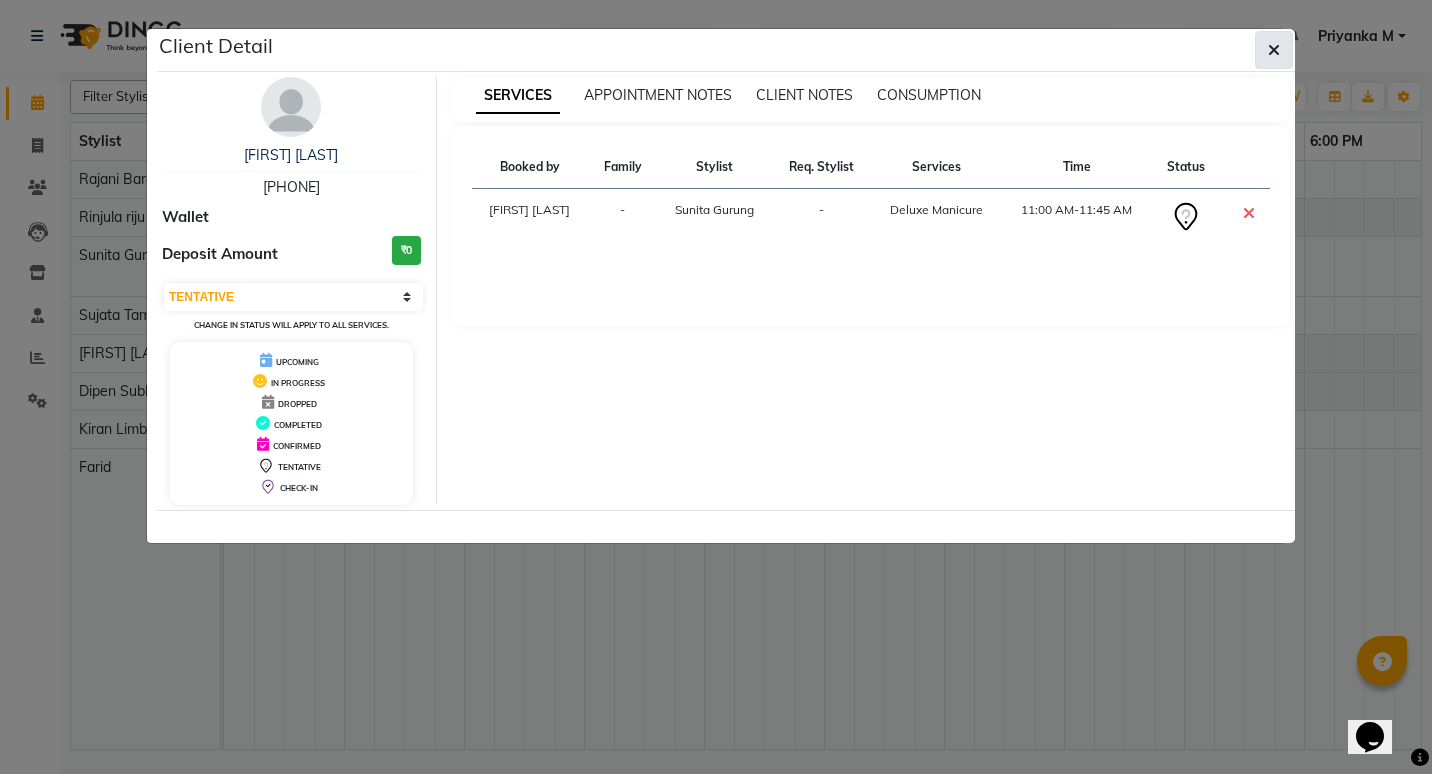 click 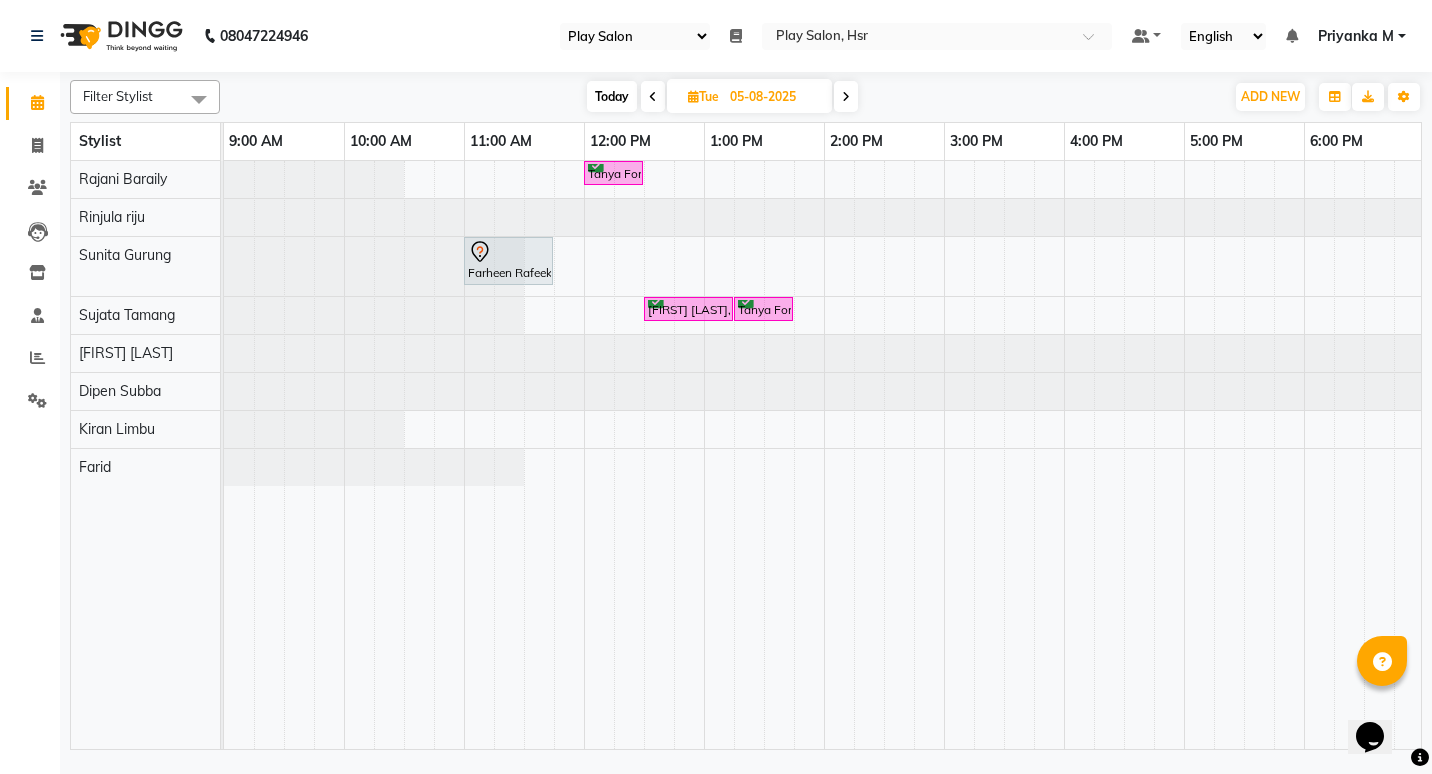 drag, startPoint x: 715, startPoint y: 306, endPoint x: 681, endPoint y: 314, distance: 34.928497 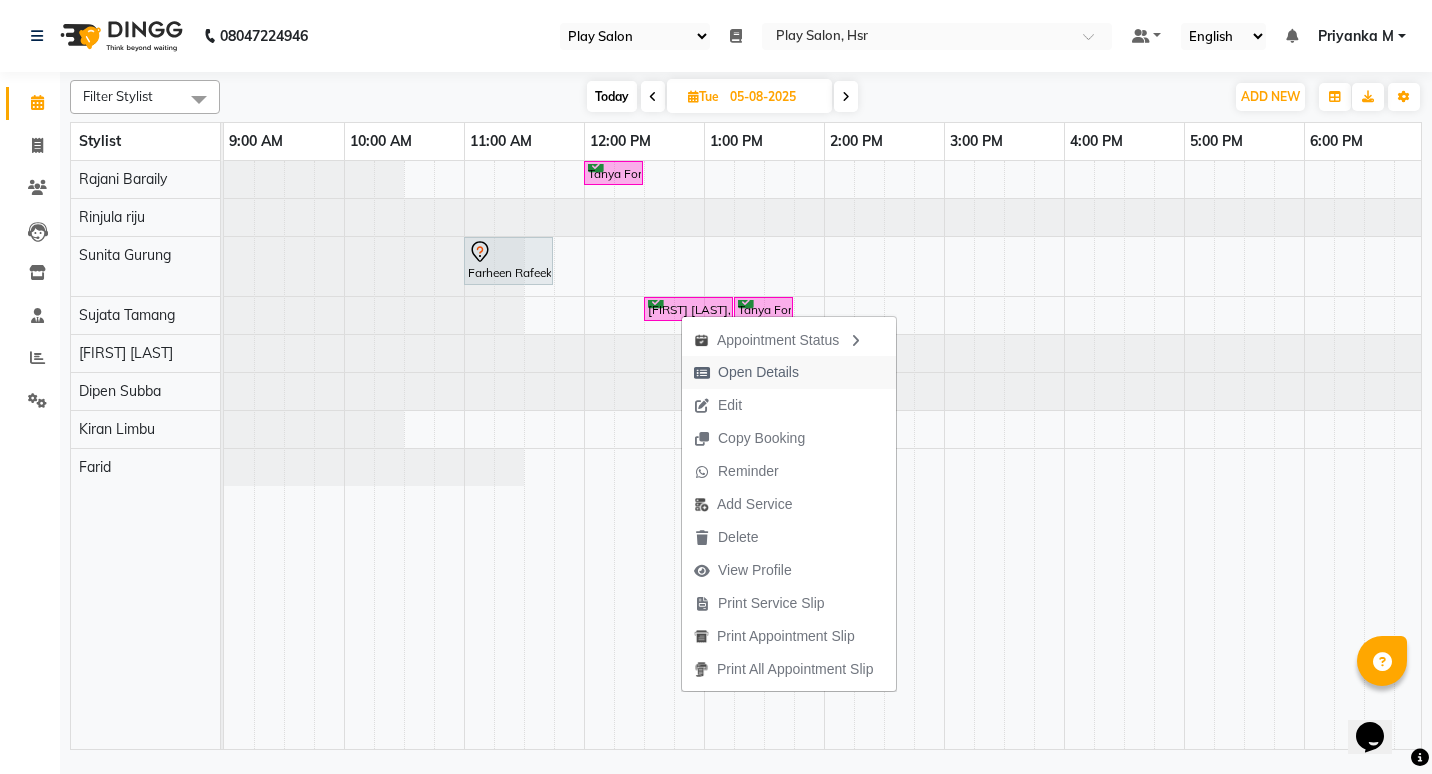 click on "Open Details" at bounding box center [758, 372] 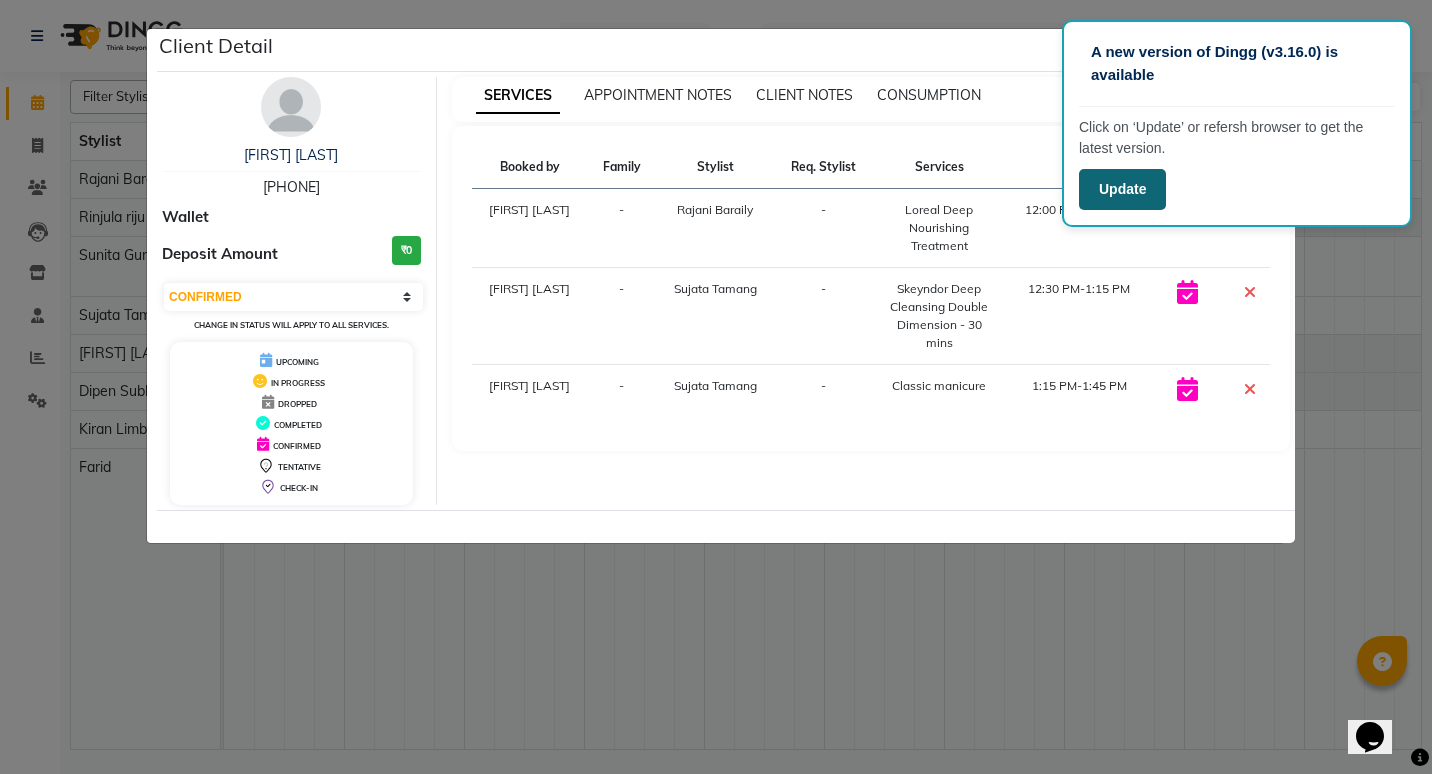click on "Update" 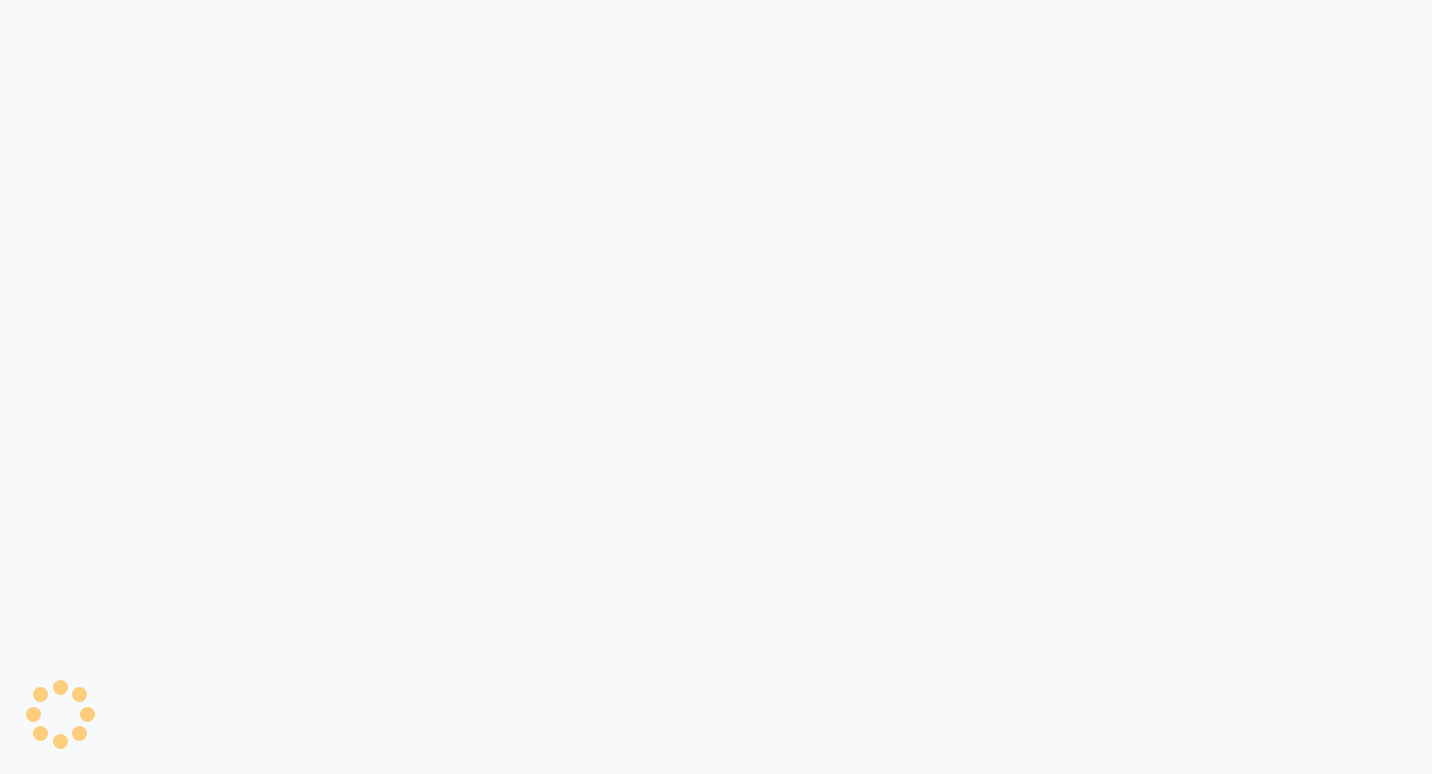 scroll, scrollTop: 0, scrollLeft: 0, axis: both 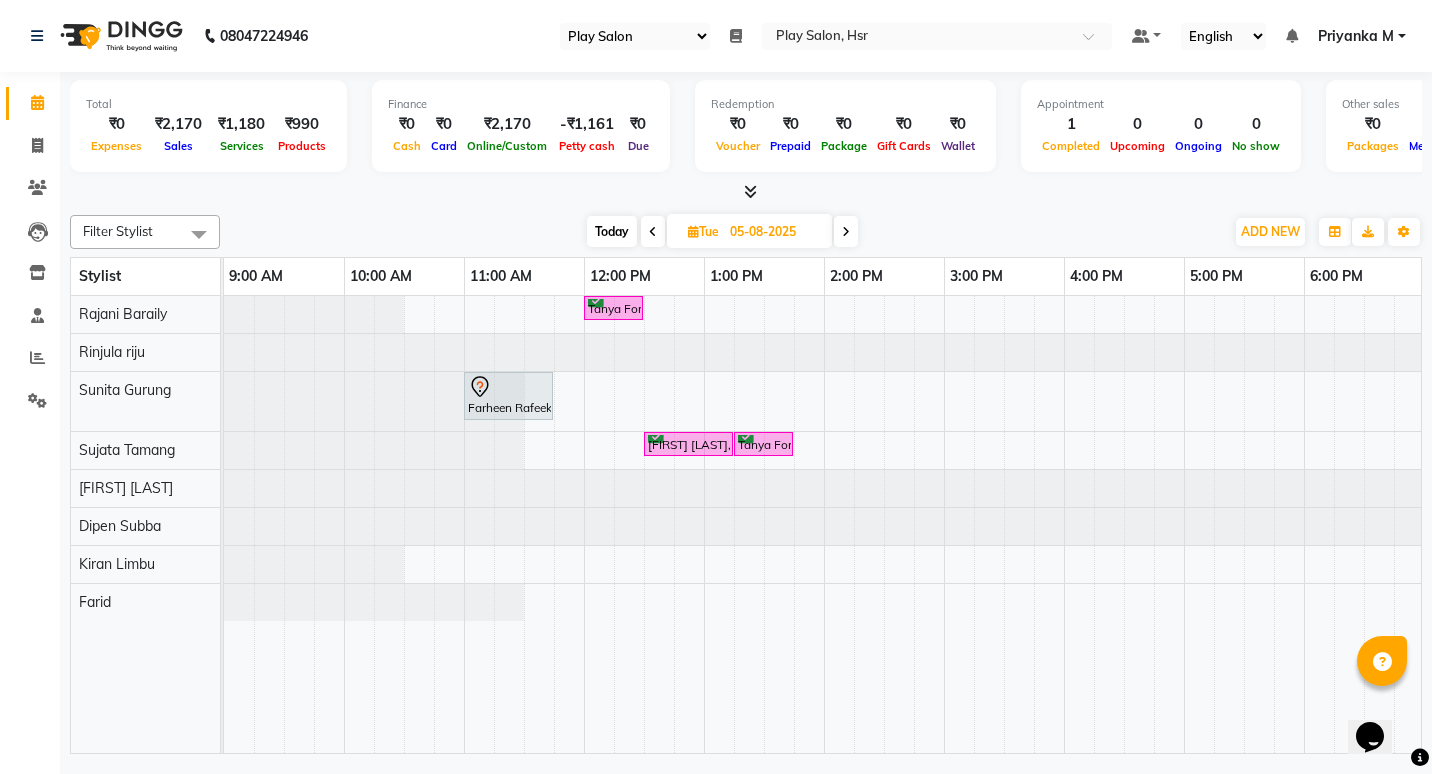 click at bounding box center (750, 191) 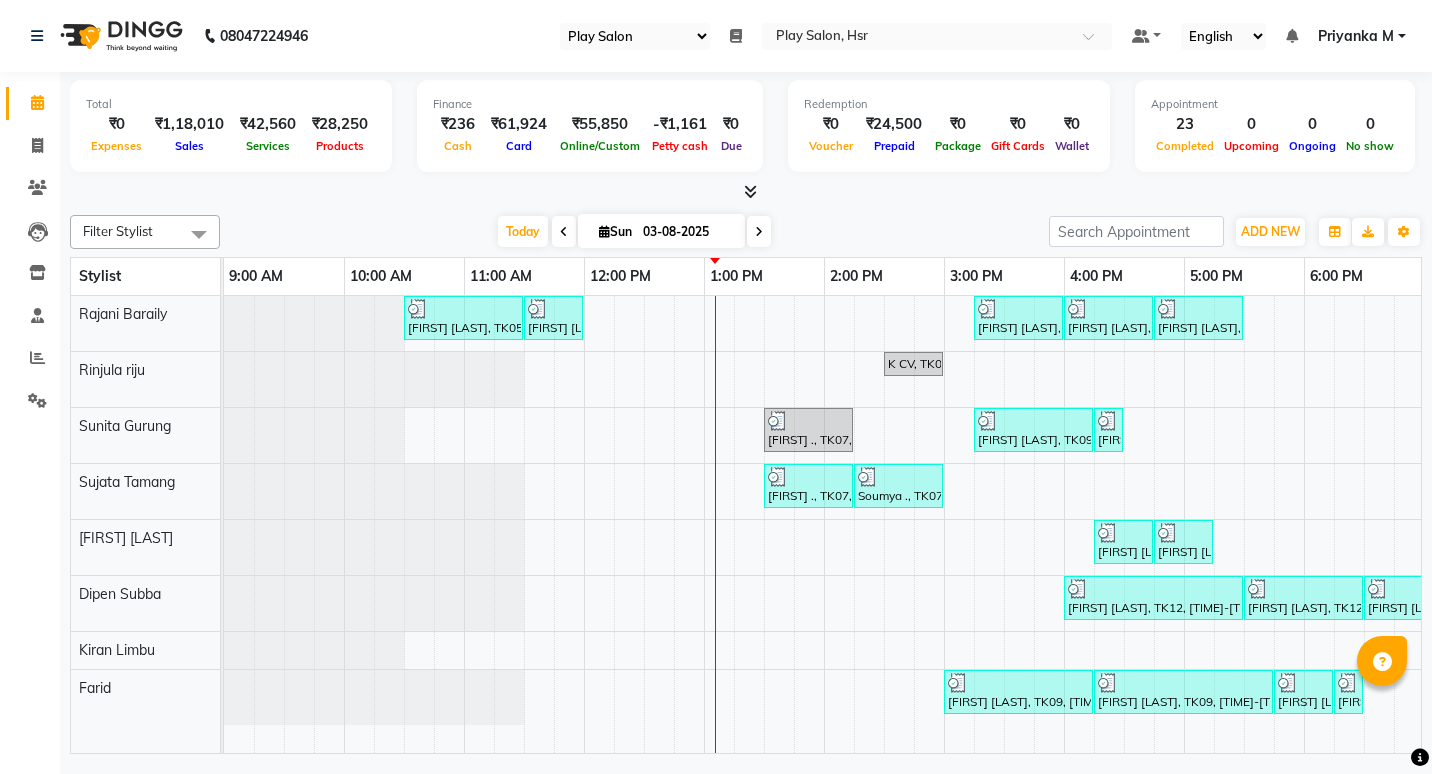 select on "92" 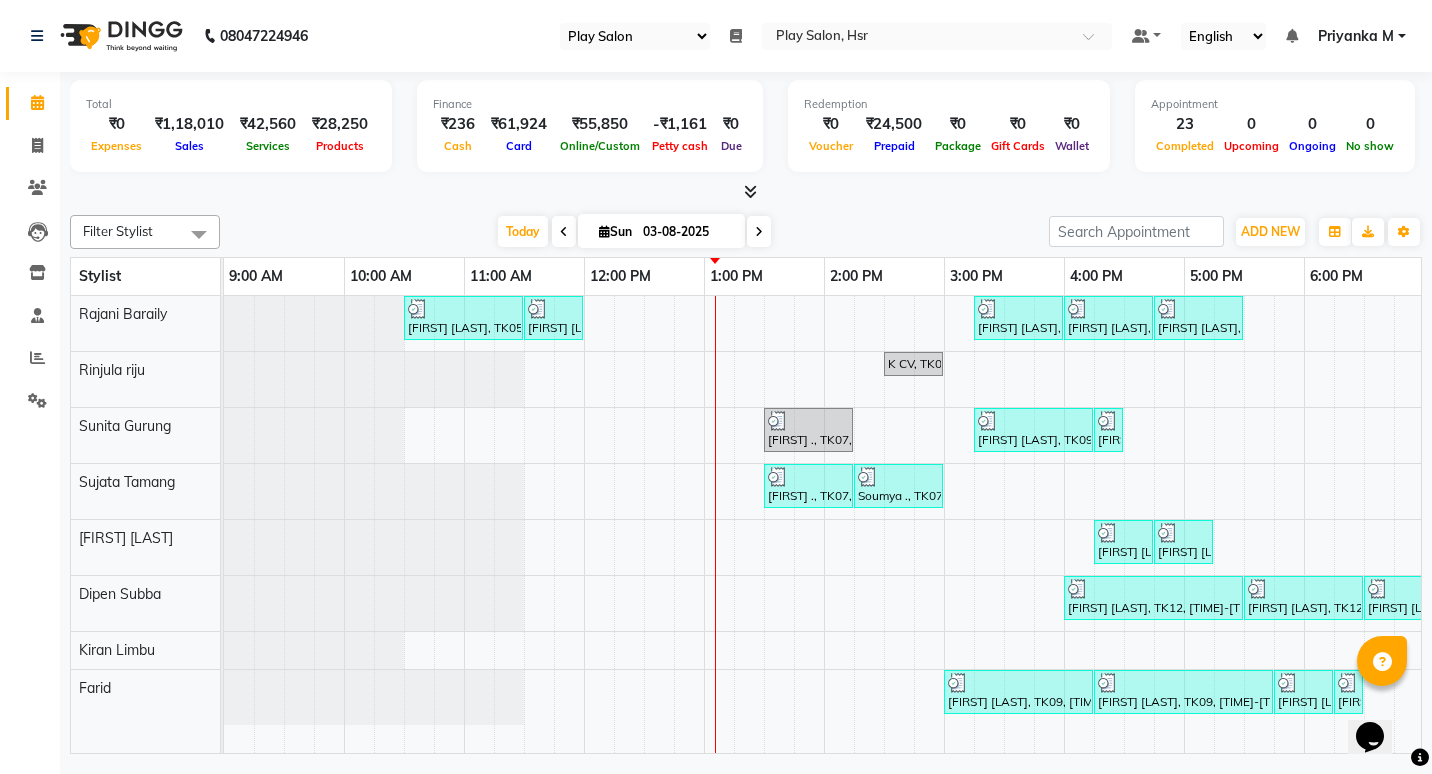 scroll, scrollTop: 0, scrollLeft: 0, axis: both 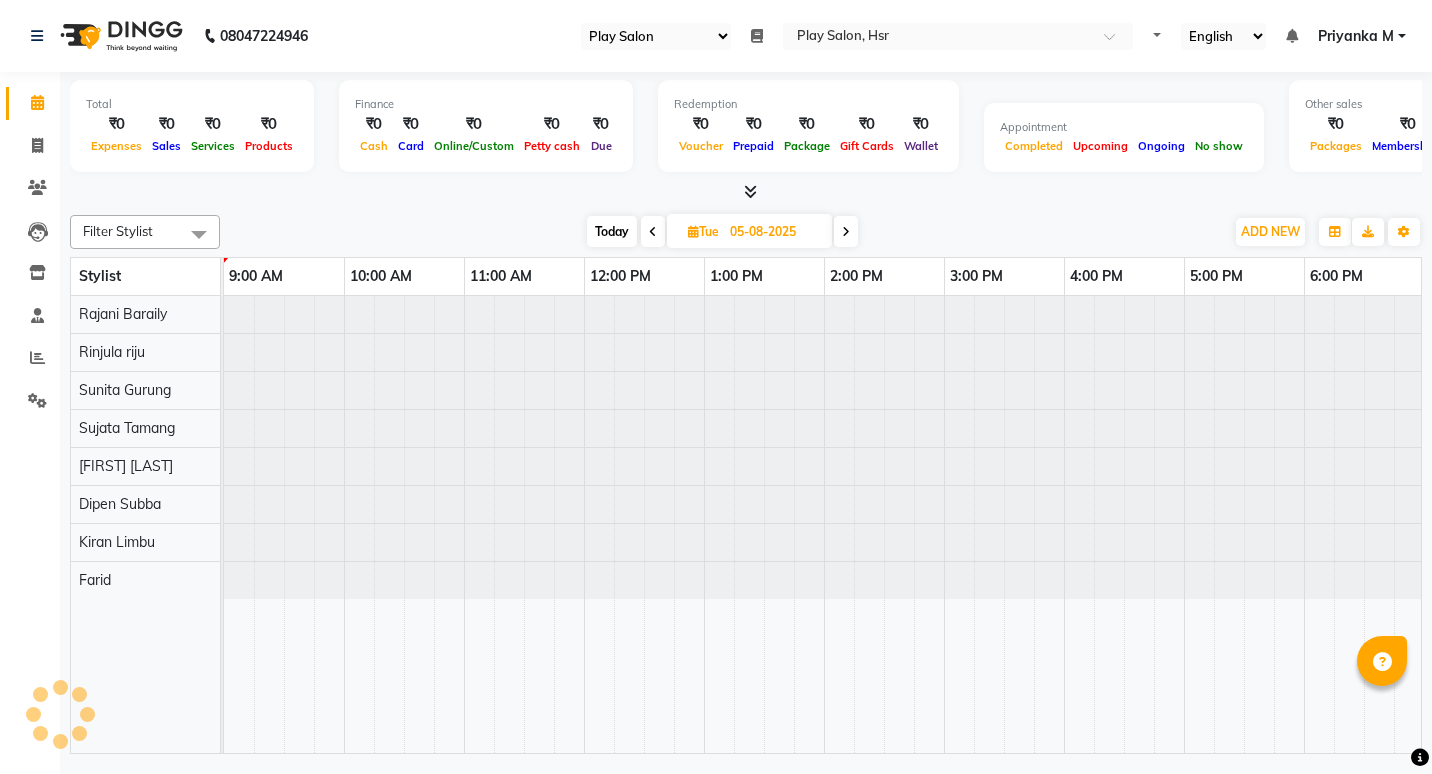 select on "92" 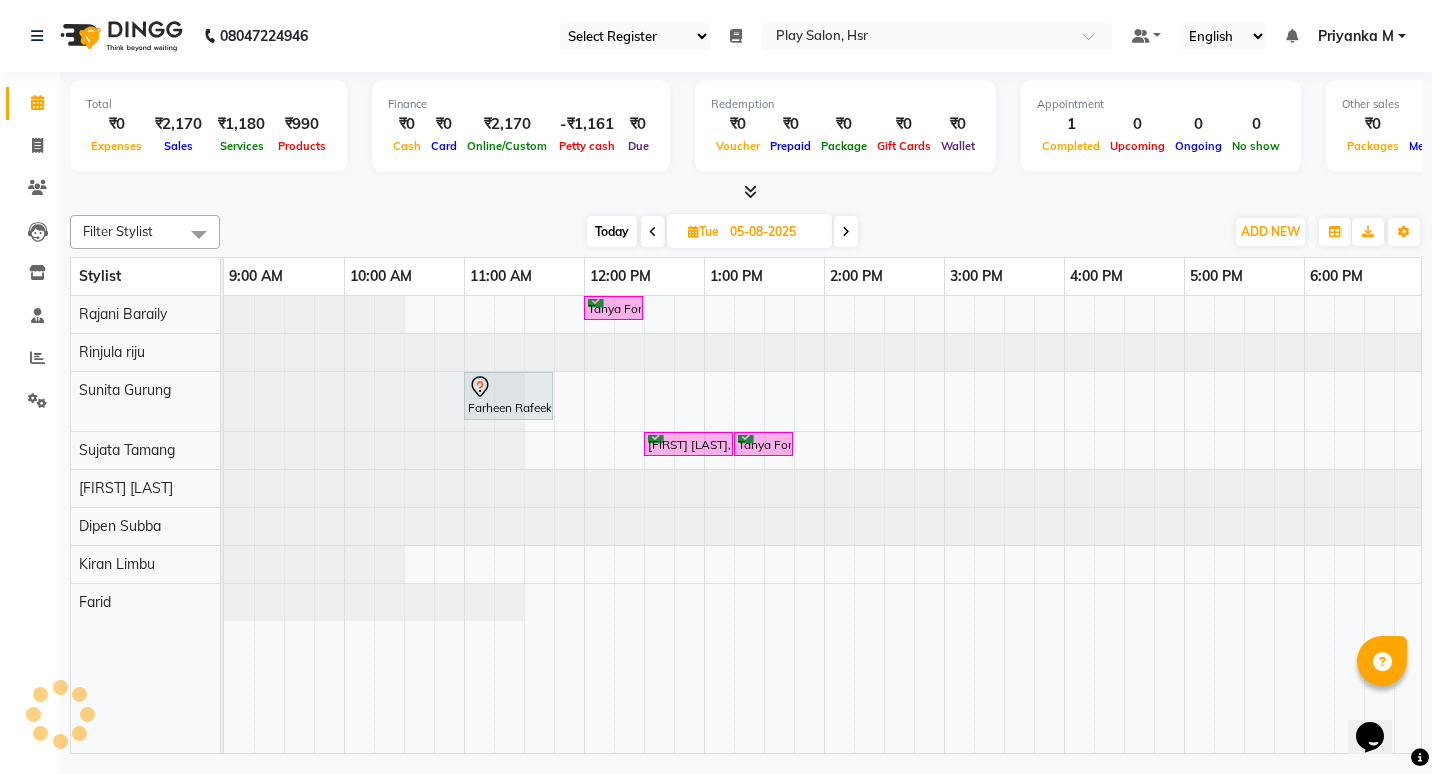 scroll, scrollTop: 0, scrollLeft: 0, axis: both 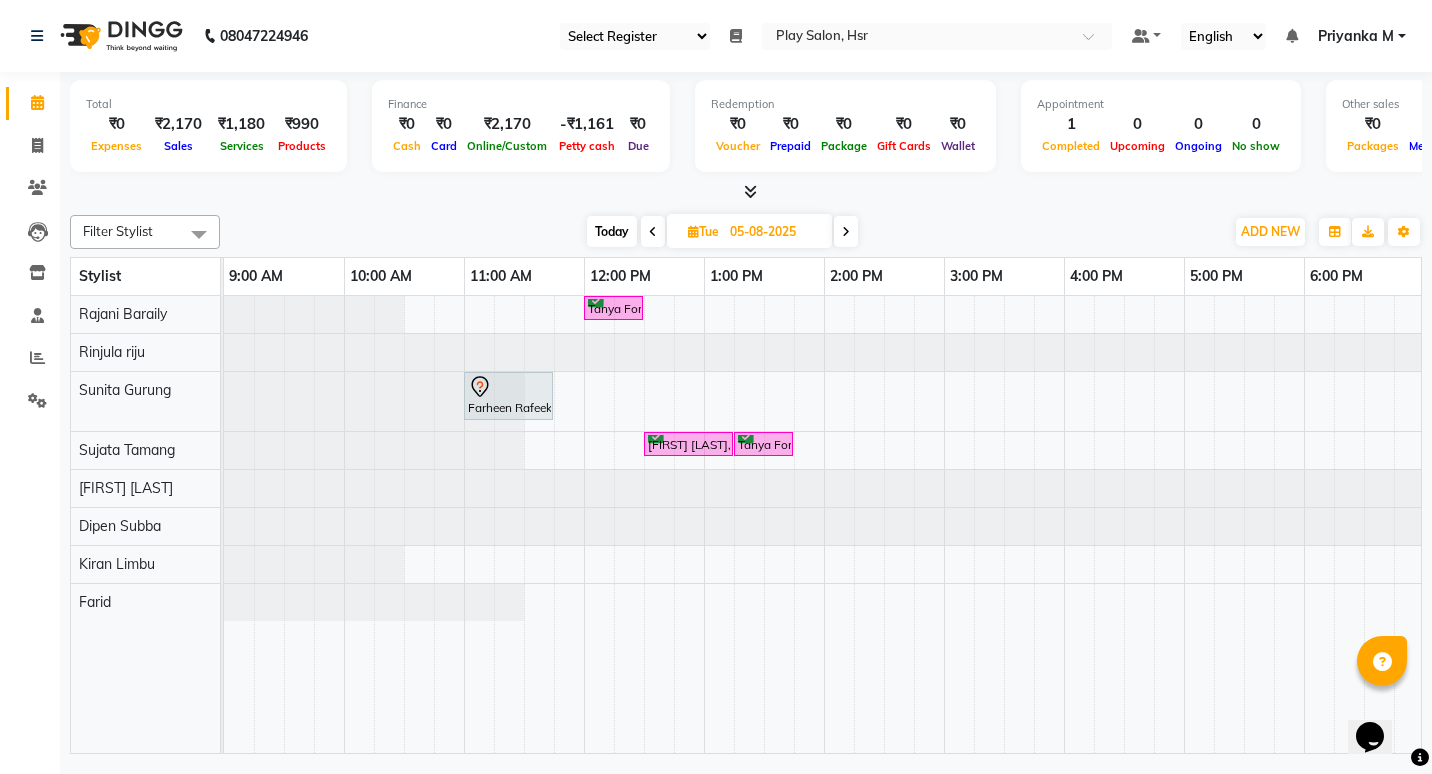 click at bounding box center (653, 232) 